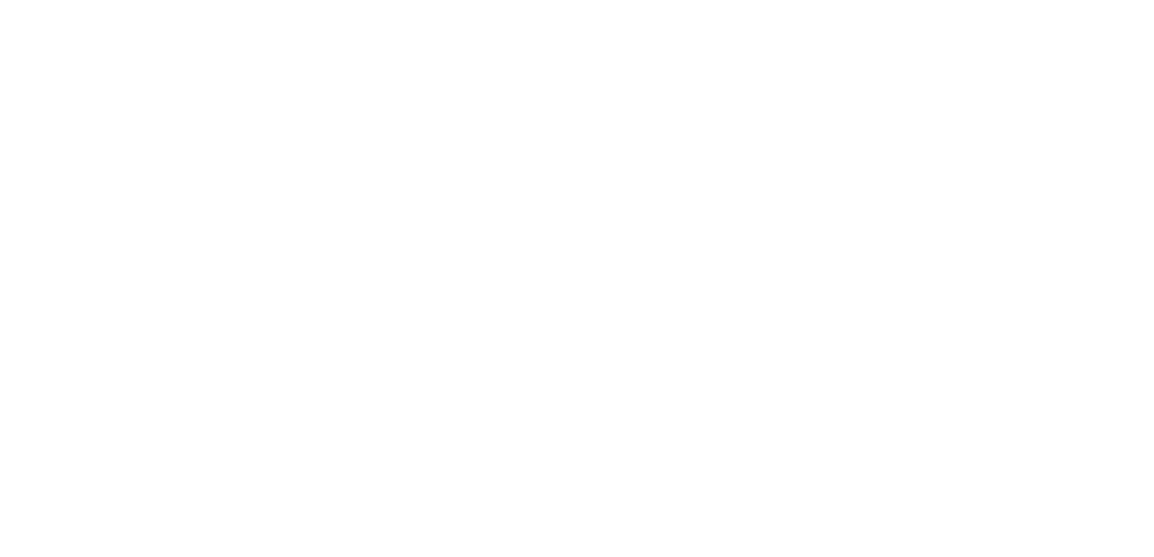 scroll, scrollTop: 0, scrollLeft: 0, axis: both 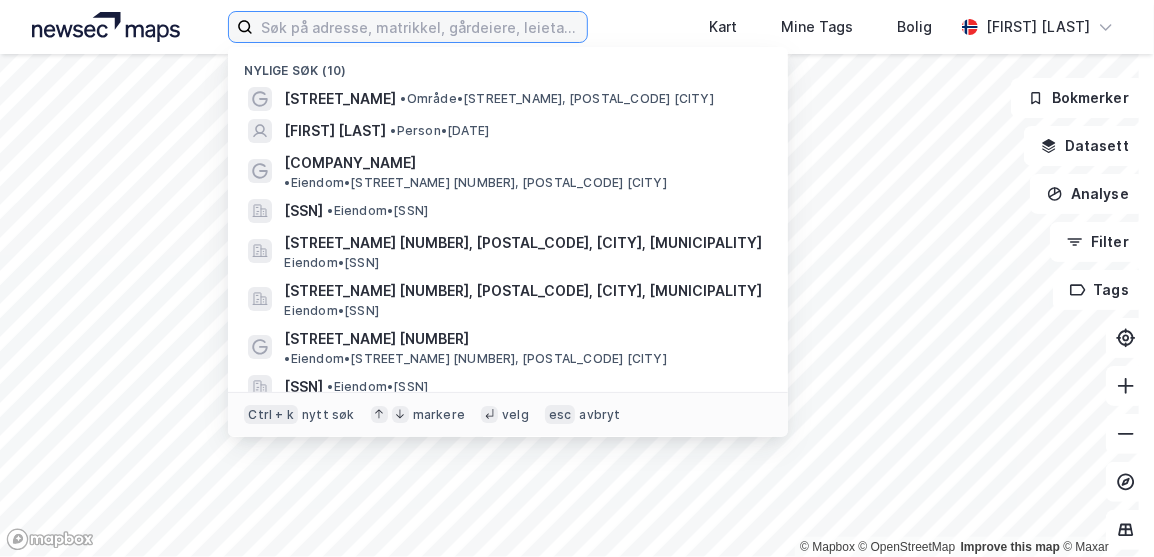 click at bounding box center (419, 27) 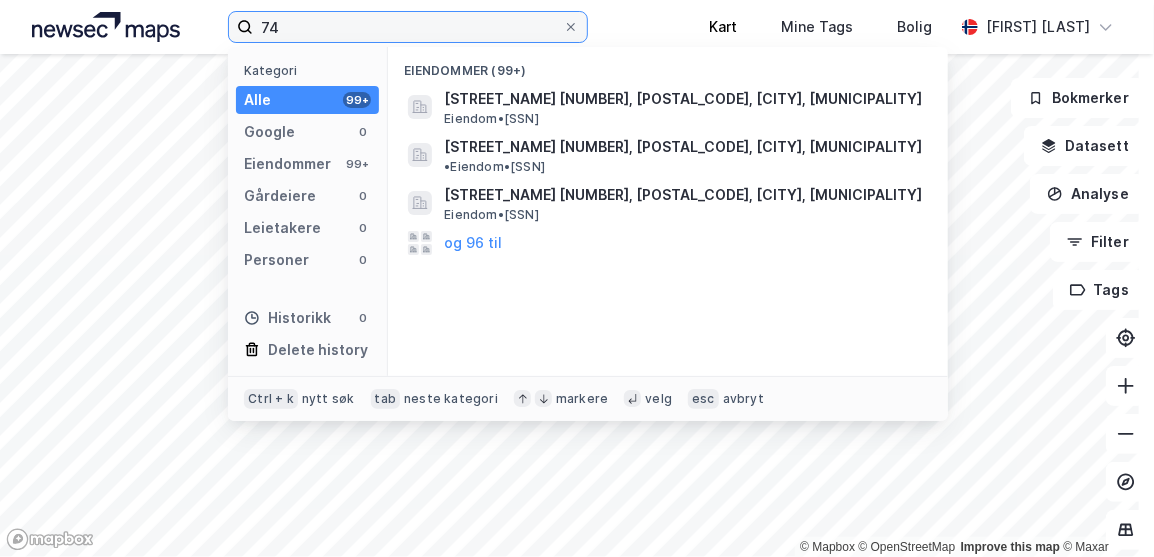 type on "7" 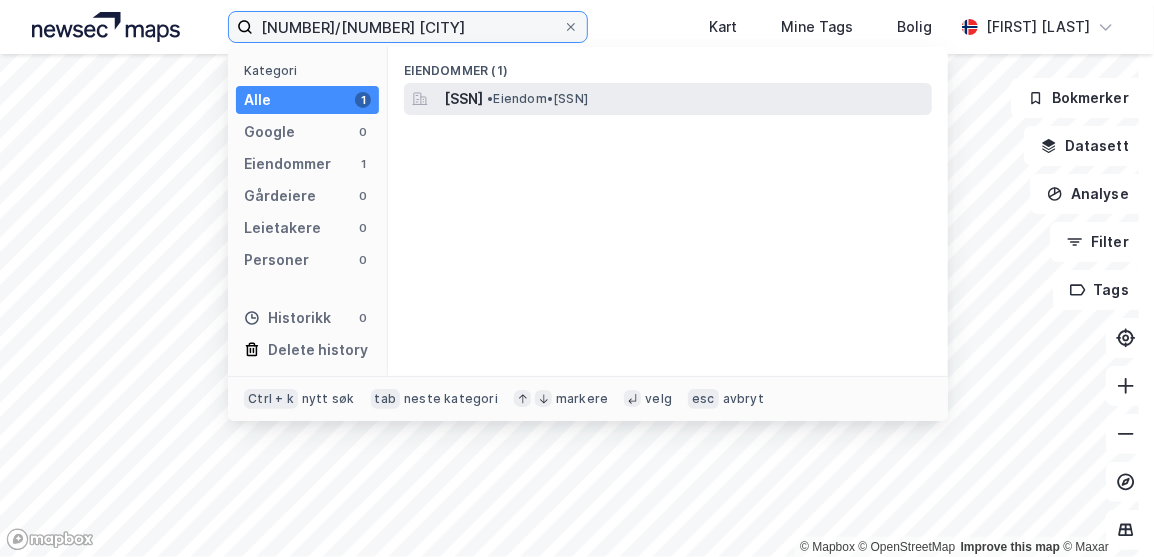type on "[NUMBER]/[NUMBER] [CITY]" 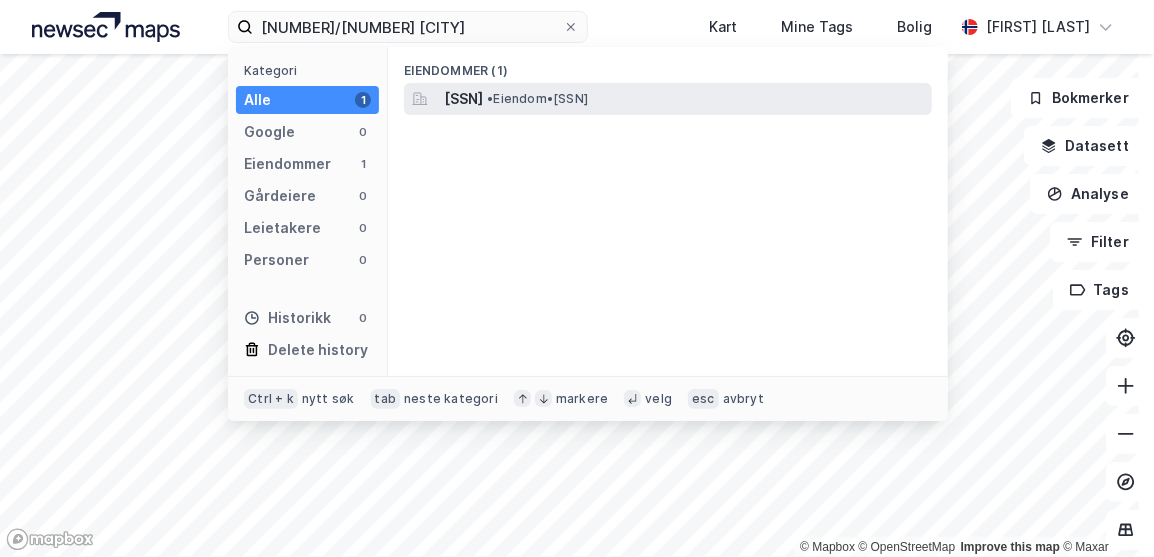 click on "[SSN]" at bounding box center (463, 99) 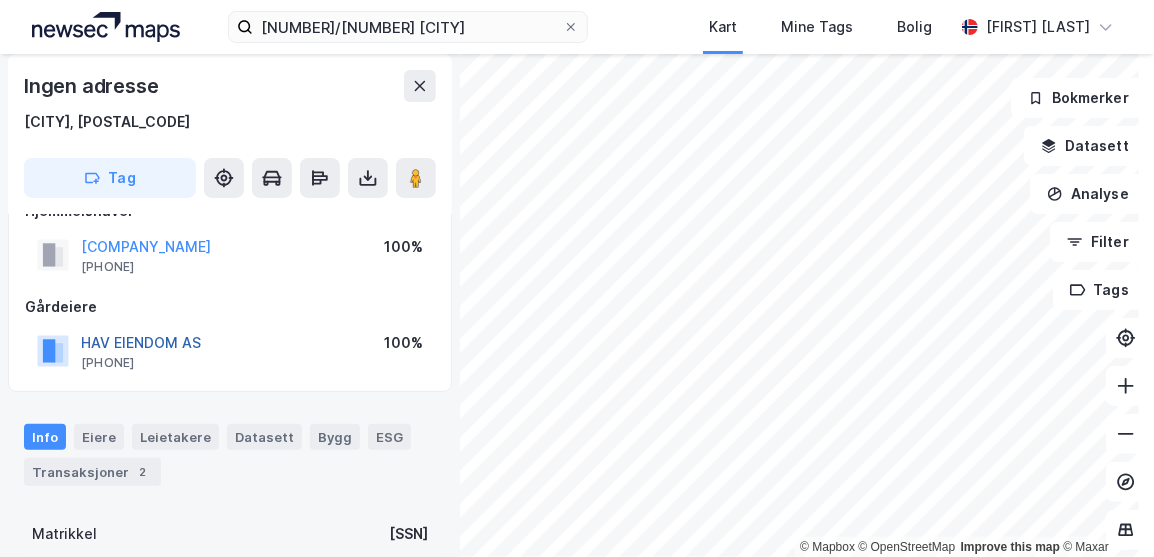 scroll, scrollTop: 0, scrollLeft: 0, axis: both 